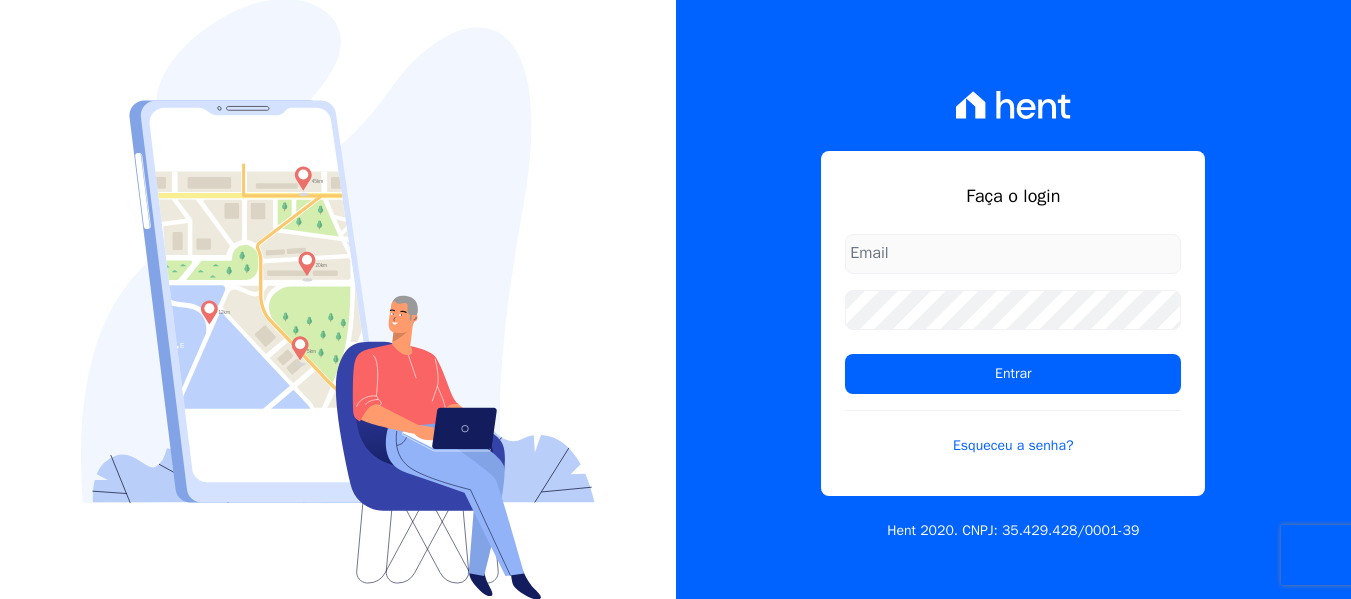 scroll, scrollTop: 0, scrollLeft: 0, axis: both 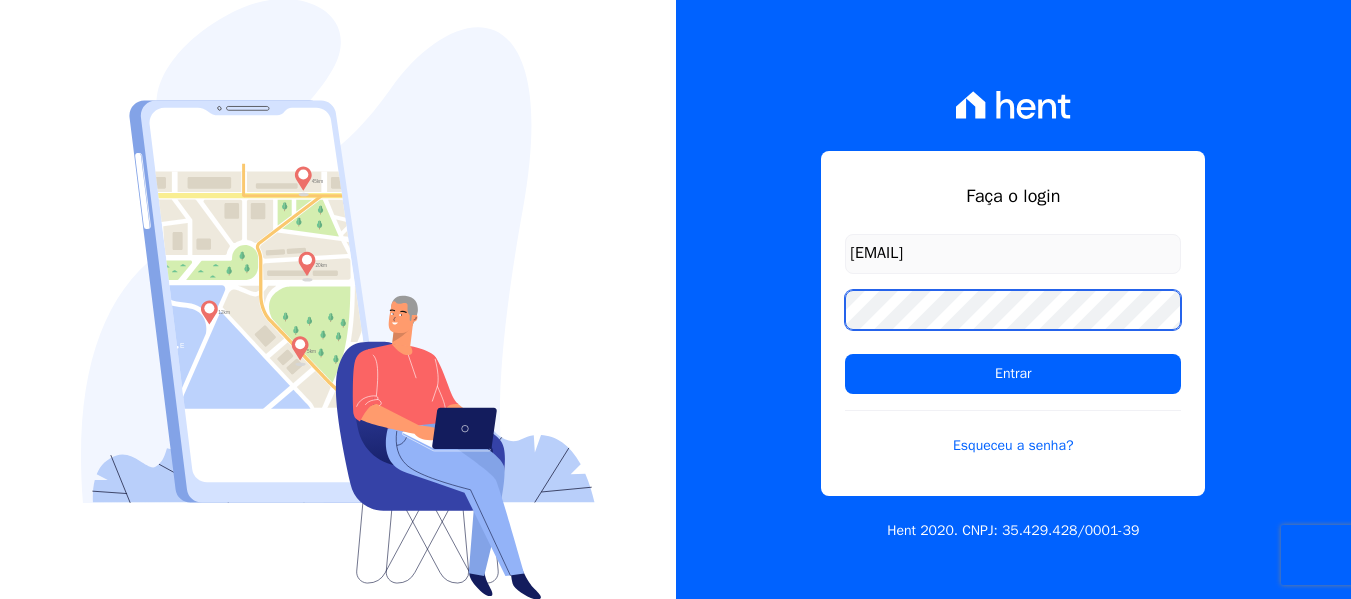 click on "Entrar" at bounding box center [1013, 374] 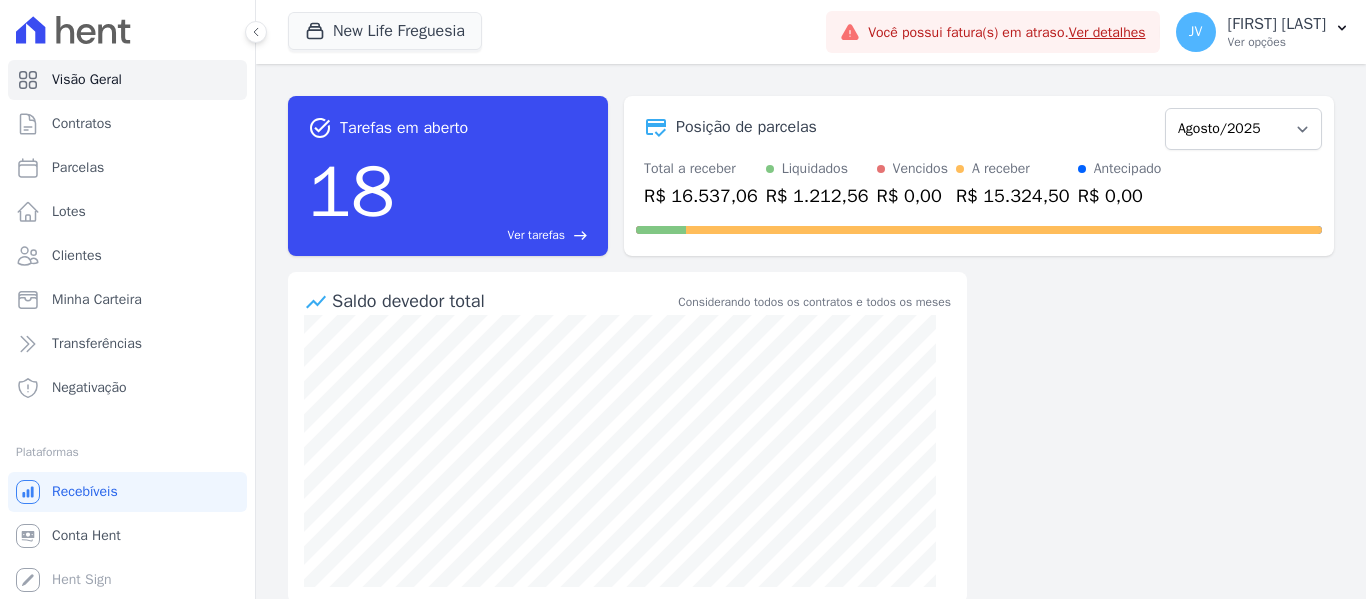 scroll, scrollTop: 0, scrollLeft: 0, axis: both 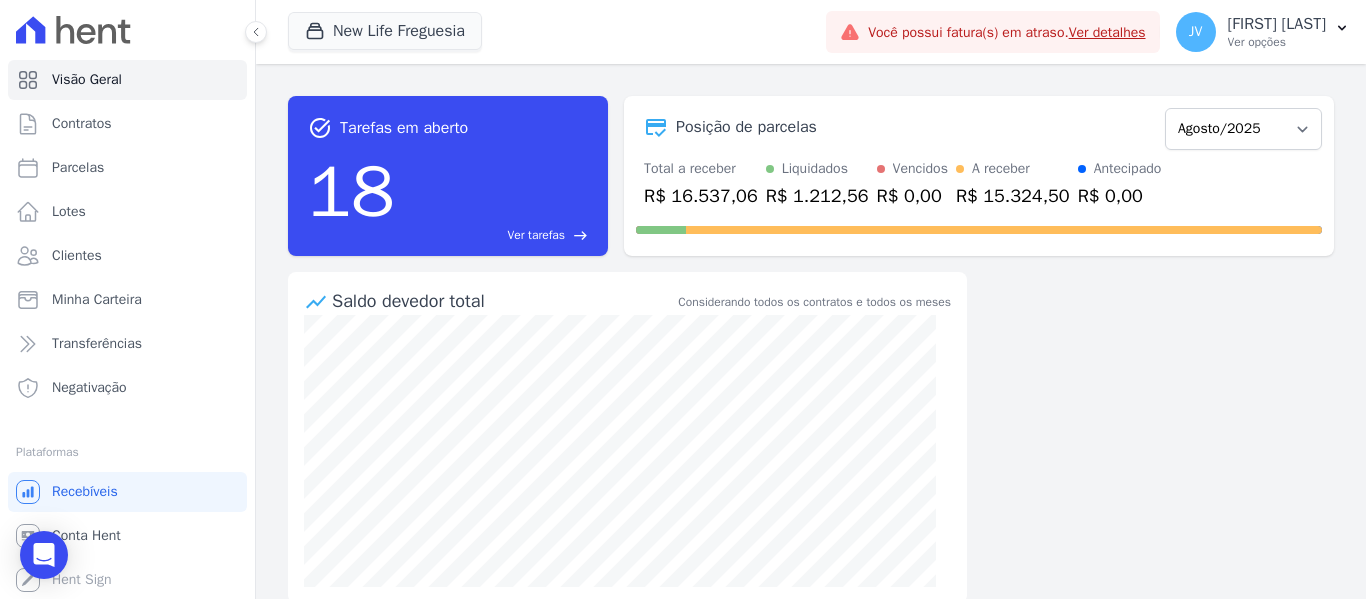 click on "Saldo devedor total
Considerando todos os contratos e todos os meses" at bounding box center [627, 293] 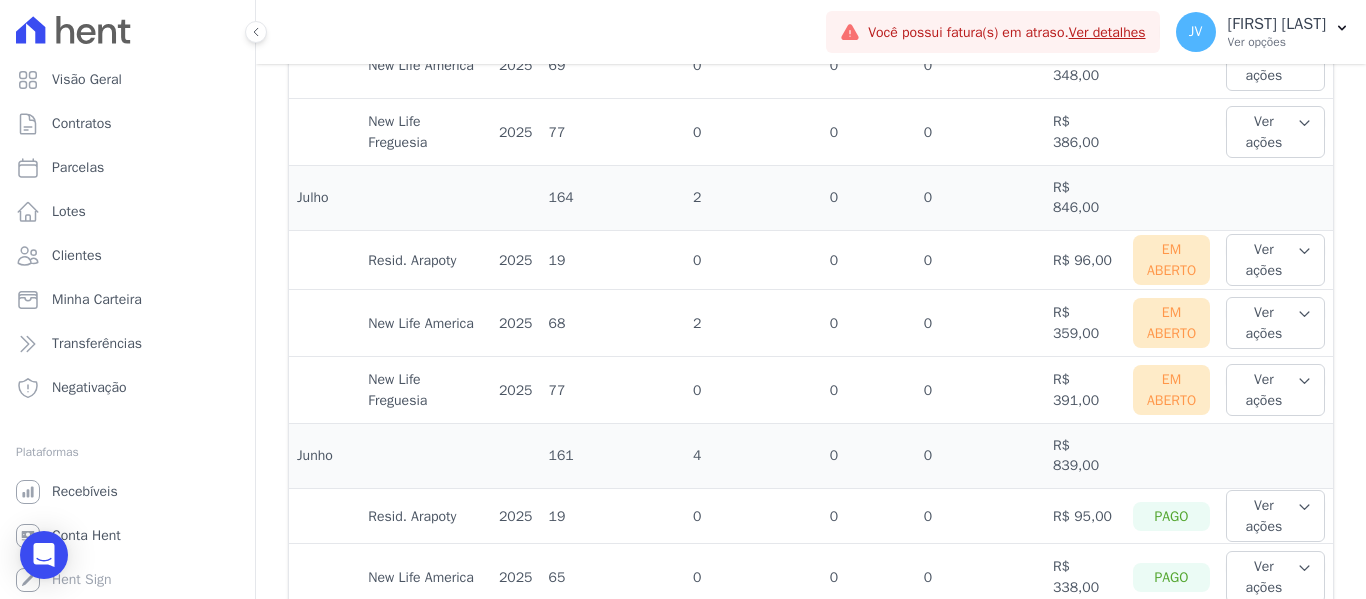 scroll, scrollTop: 800, scrollLeft: 0, axis: vertical 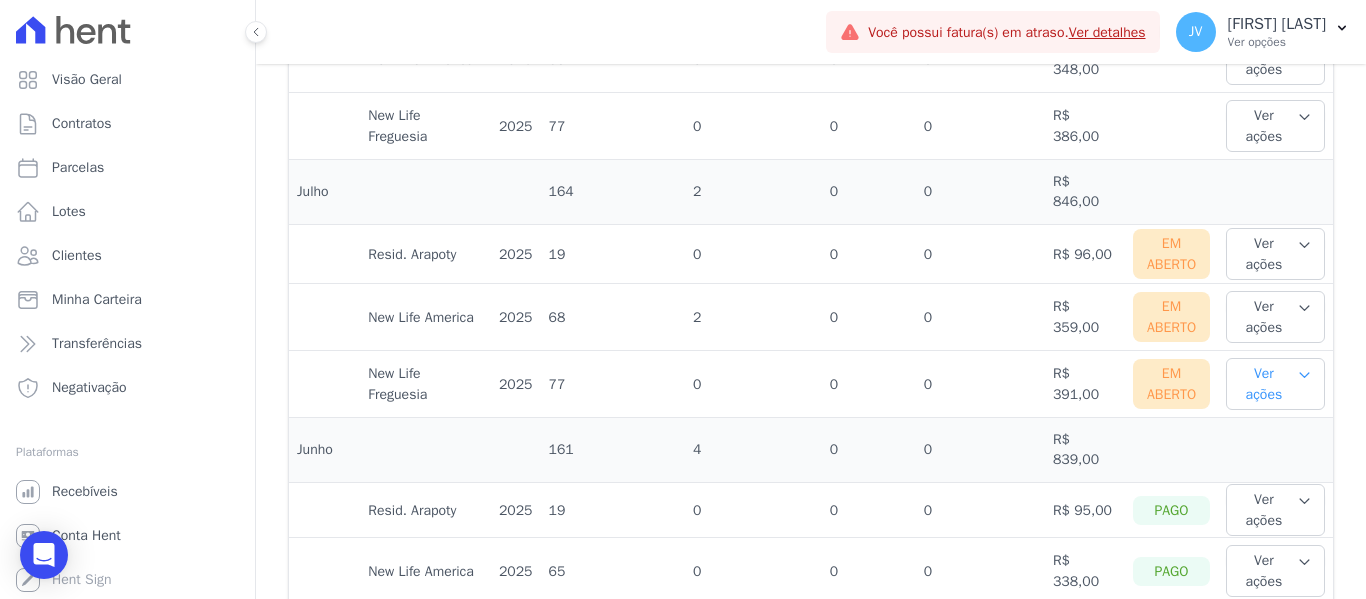 click on "Ver ações" at bounding box center [1275, 384] 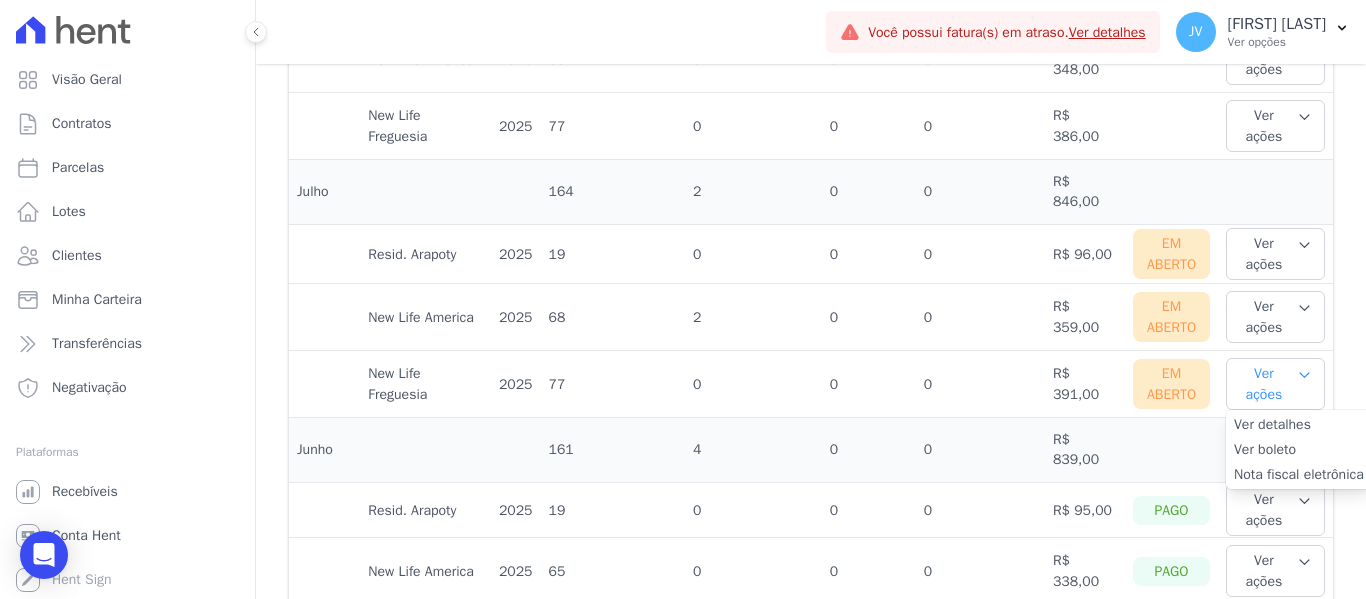 scroll, scrollTop: 900, scrollLeft: 0, axis: vertical 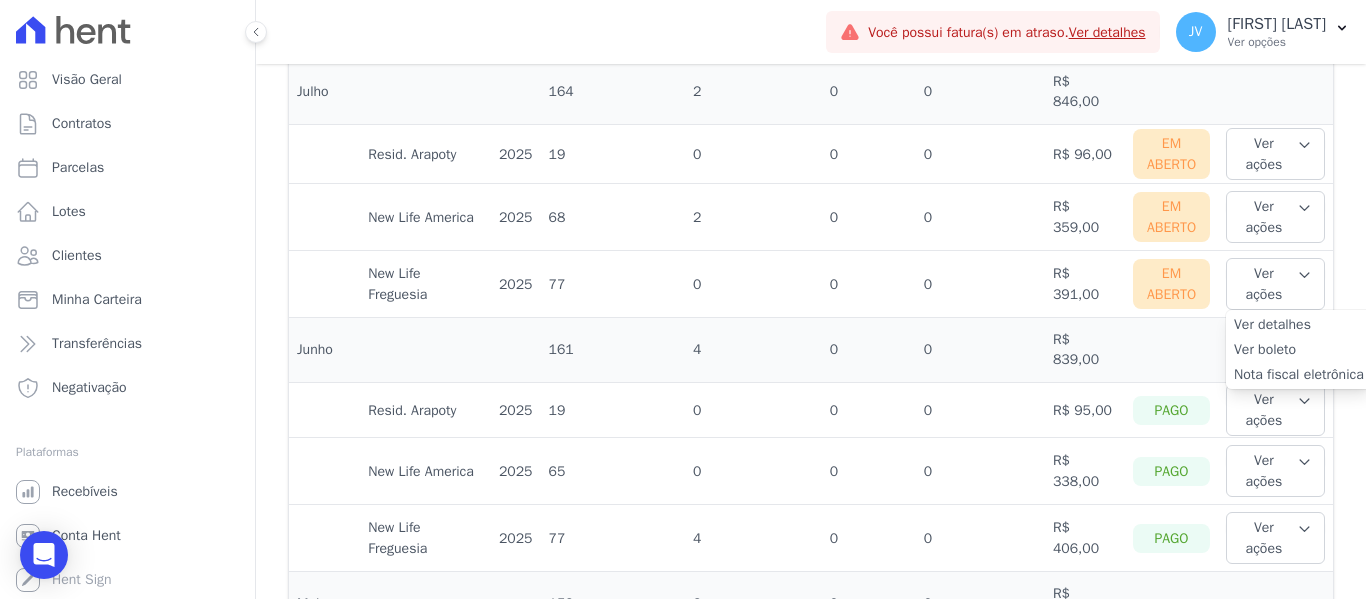 click on "Ver boleto" at bounding box center (1299, 349) 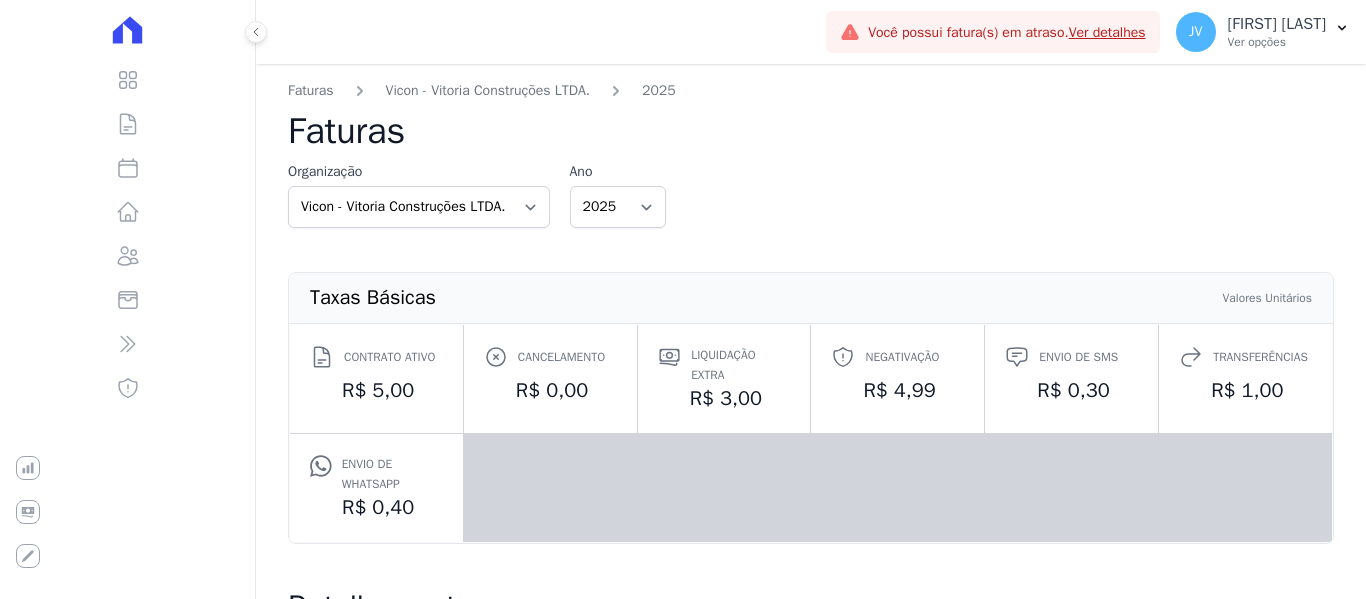 scroll, scrollTop: 0, scrollLeft: 0, axis: both 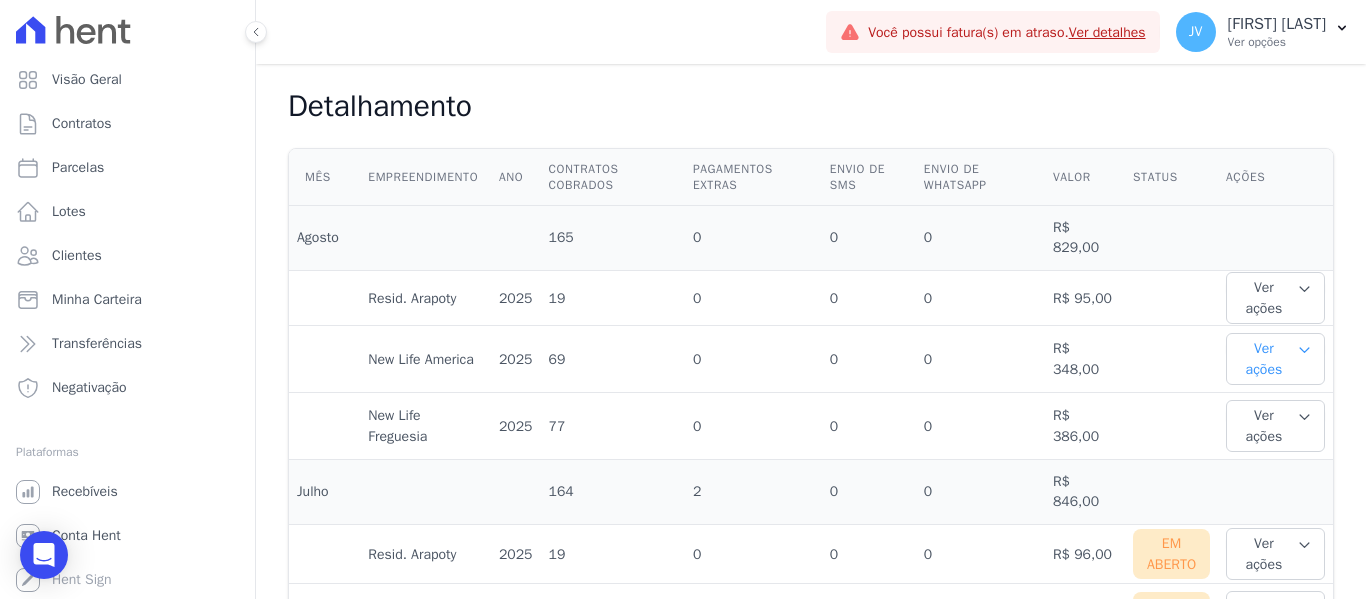 click on "Ver ações" at bounding box center [1275, 359] 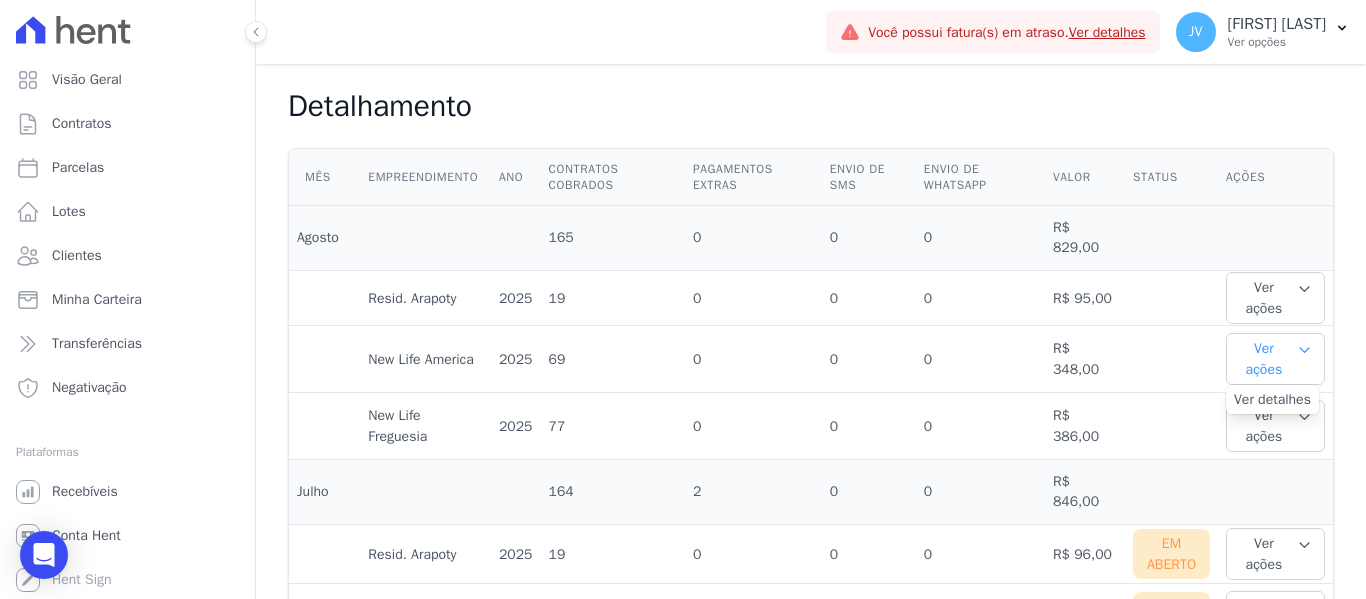 click 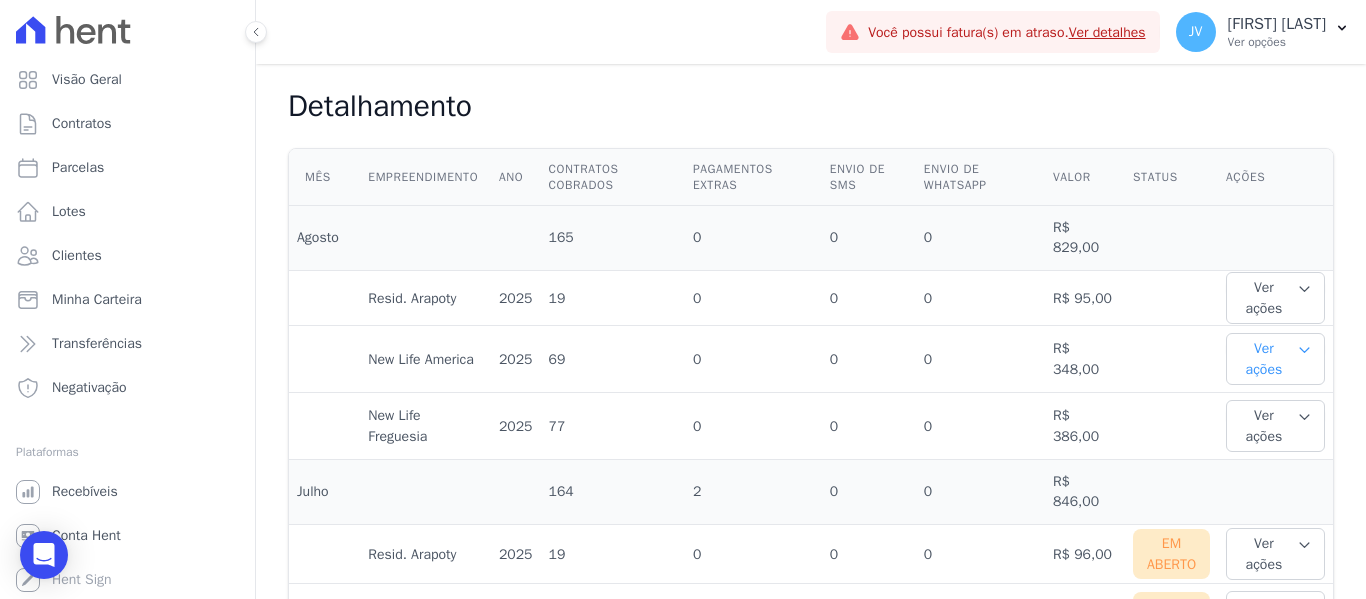 click 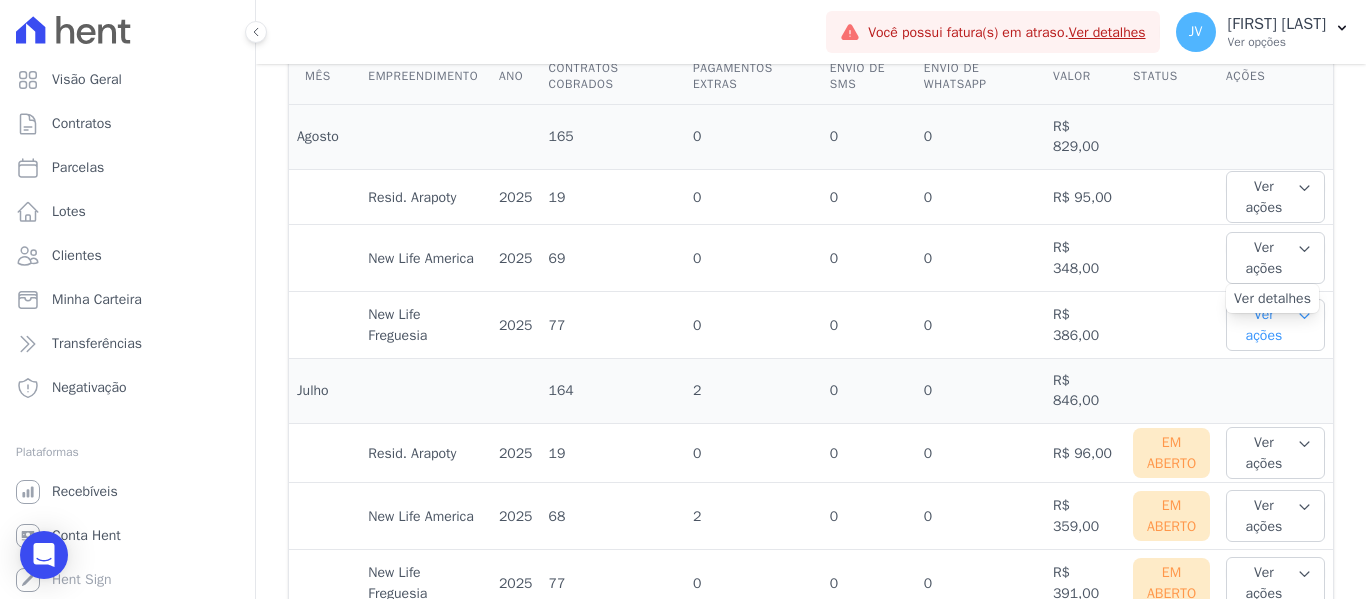 scroll, scrollTop: 600, scrollLeft: 0, axis: vertical 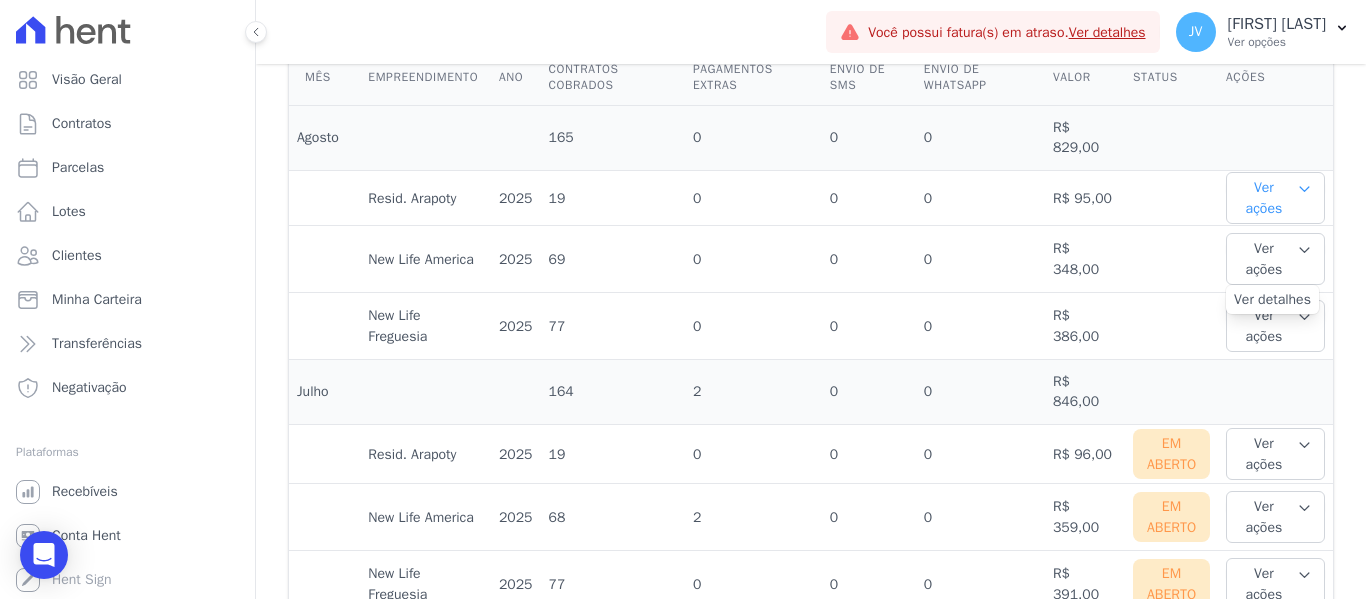 click on "Ver ações" at bounding box center (1275, 198) 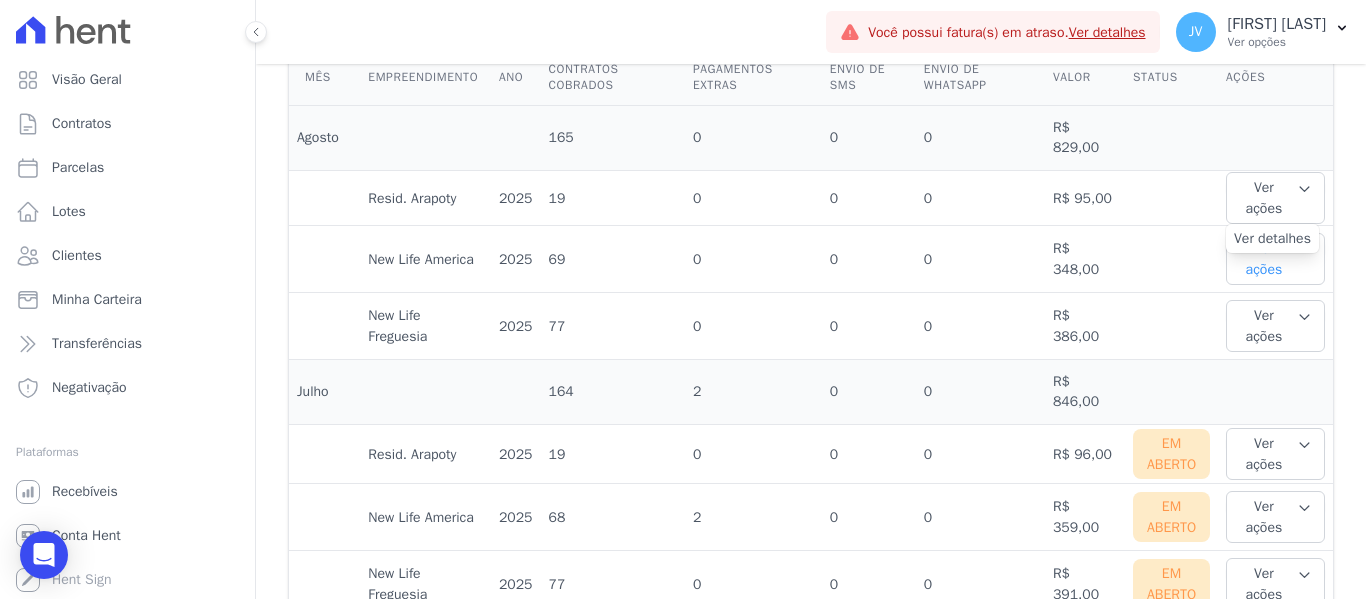 click on "Ver ações" at bounding box center [1275, 259] 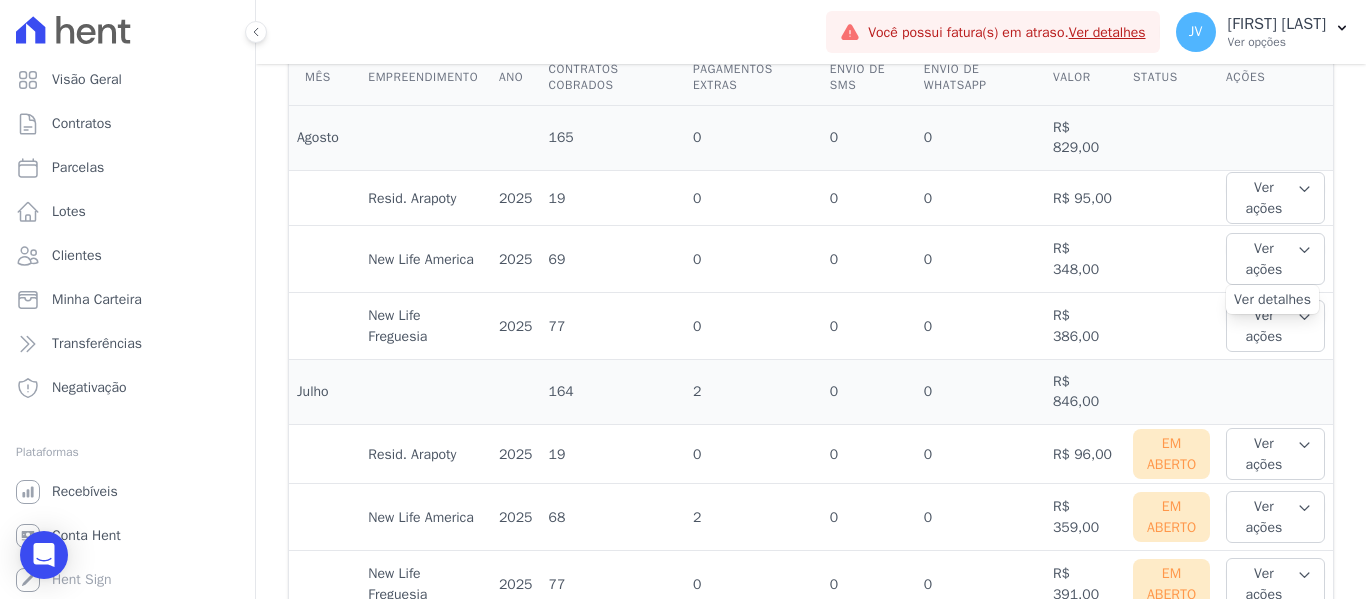 click on "Ver detalhes" at bounding box center [1272, 299] 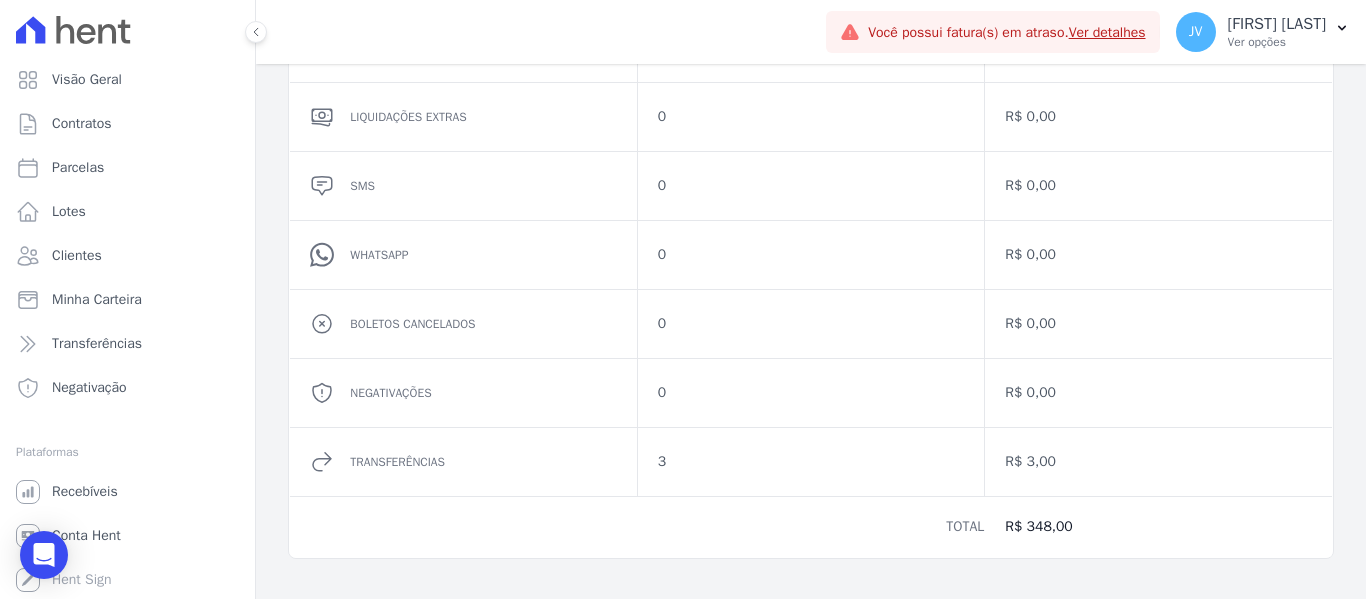 scroll, scrollTop: 0, scrollLeft: 0, axis: both 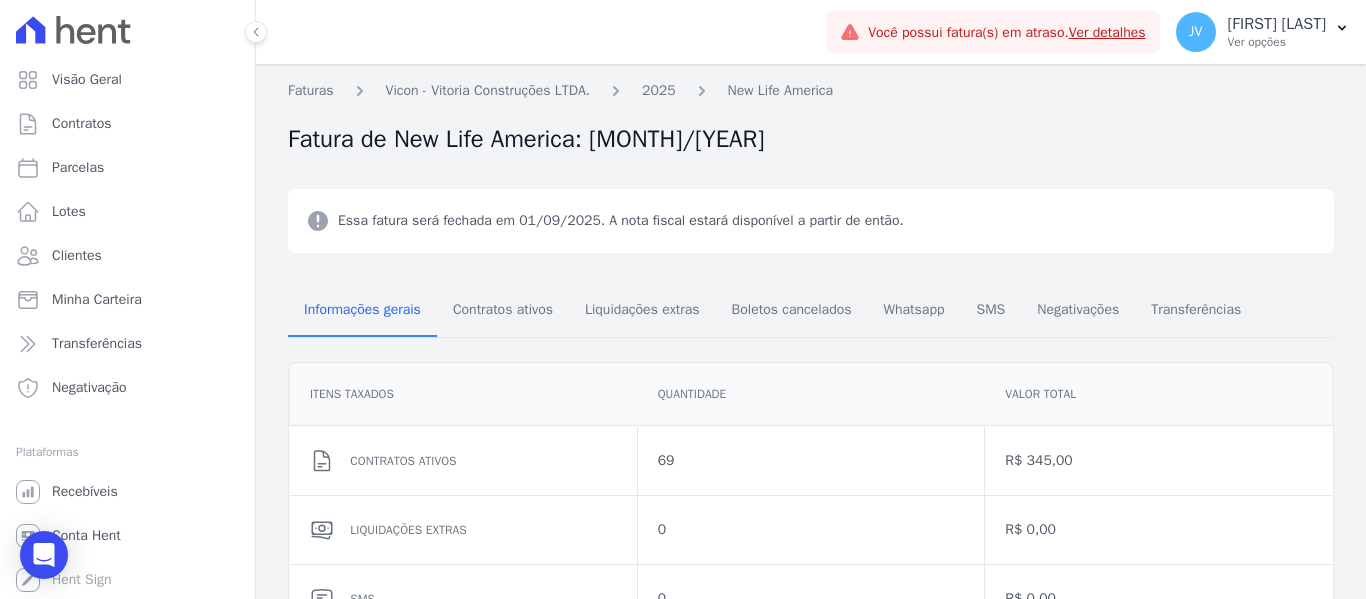 click on "Ver detalhes" at bounding box center (1107, 32) 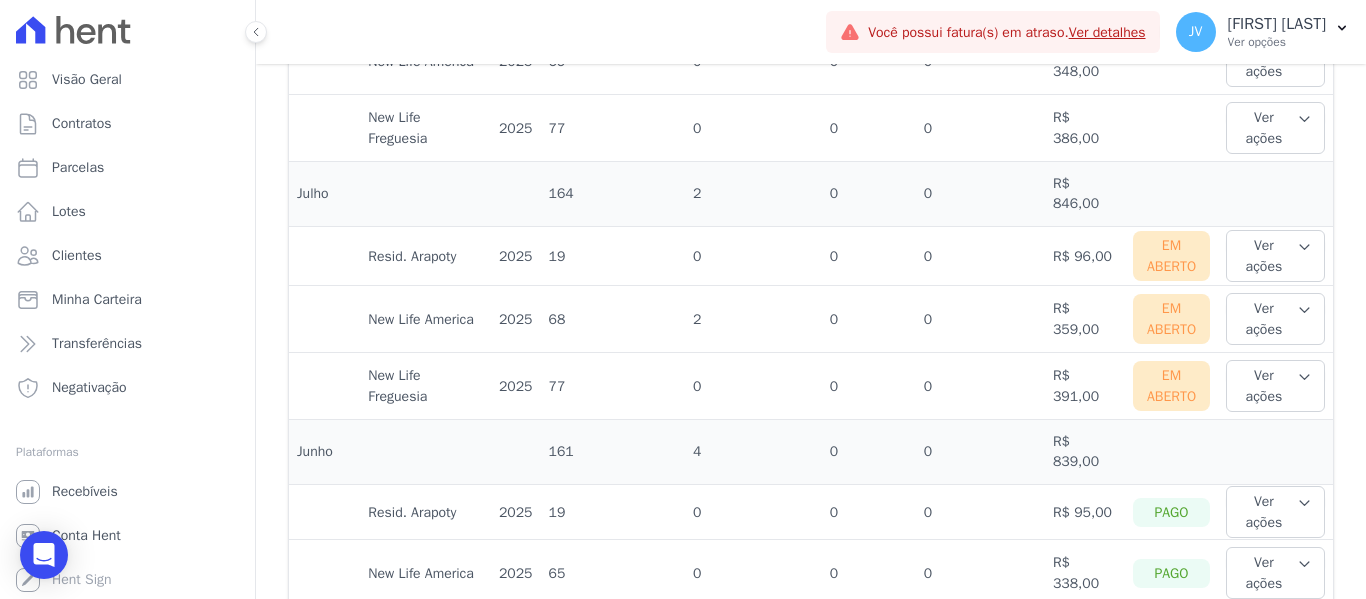 scroll, scrollTop: 800, scrollLeft: 0, axis: vertical 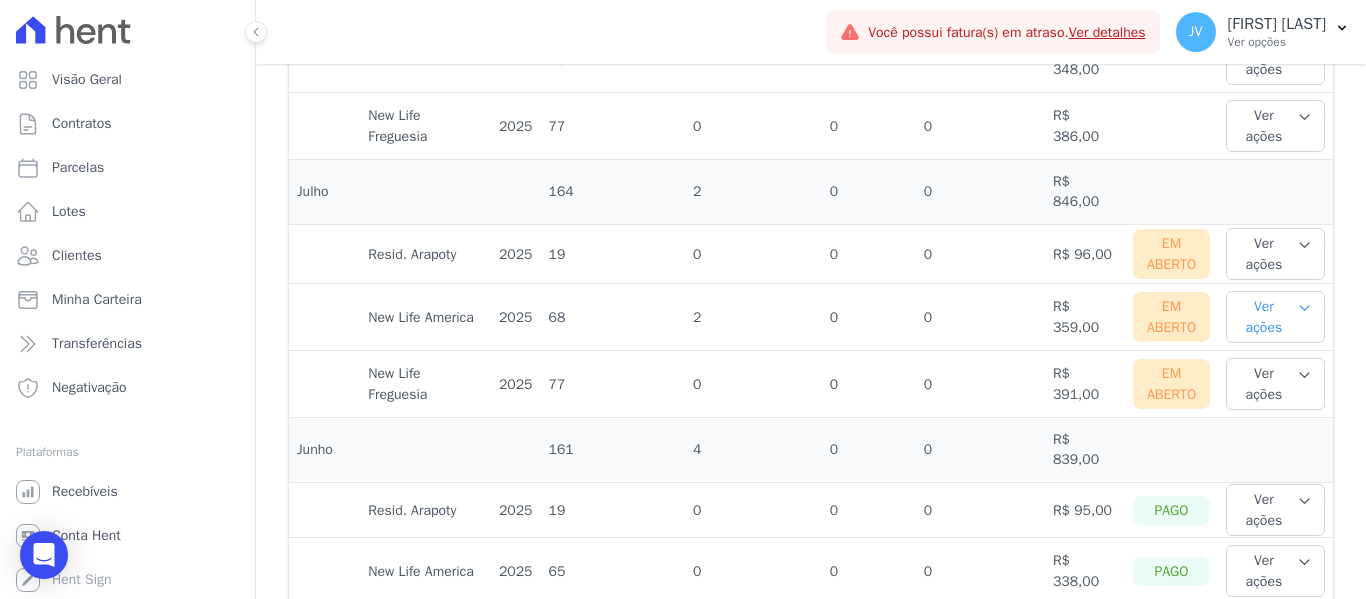 click 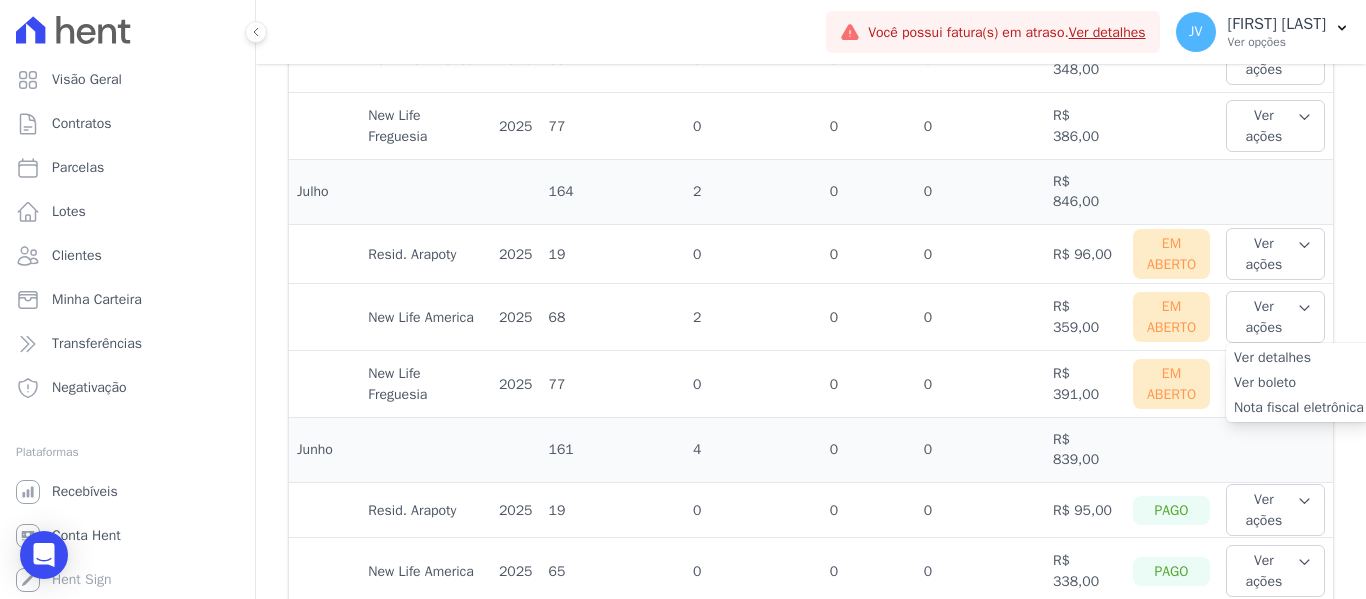 click on "Ver boleto" at bounding box center (1299, 382) 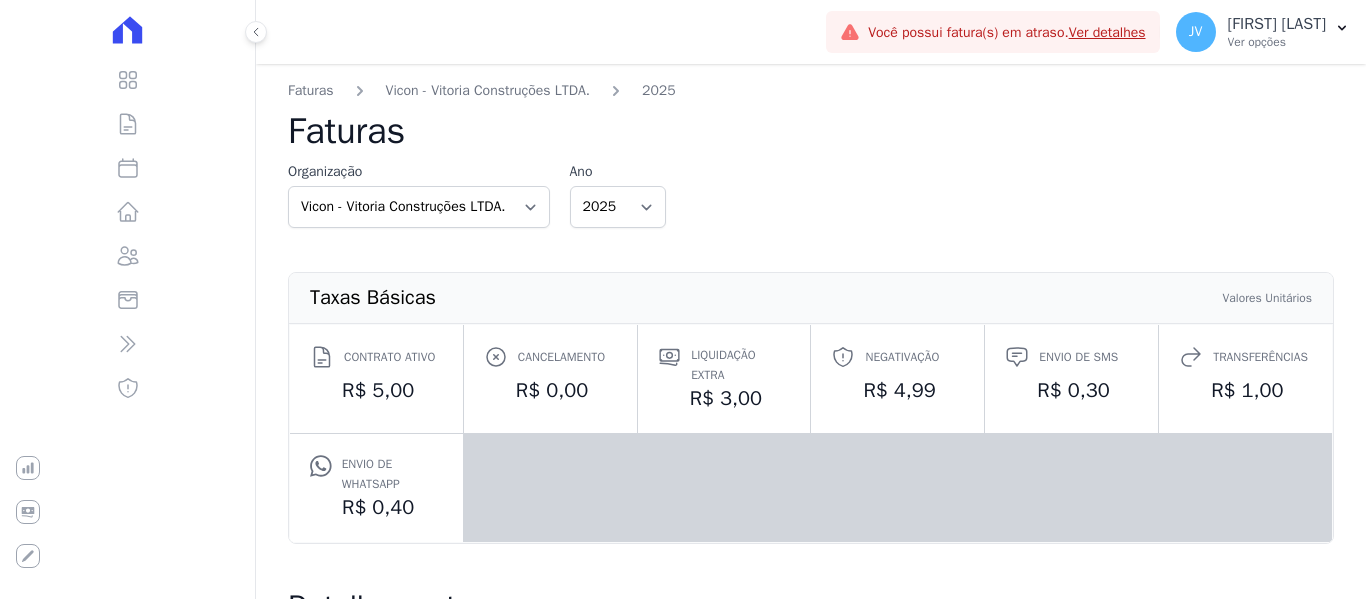 scroll, scrollTop: 0, scrollLeft: 0, axis: both 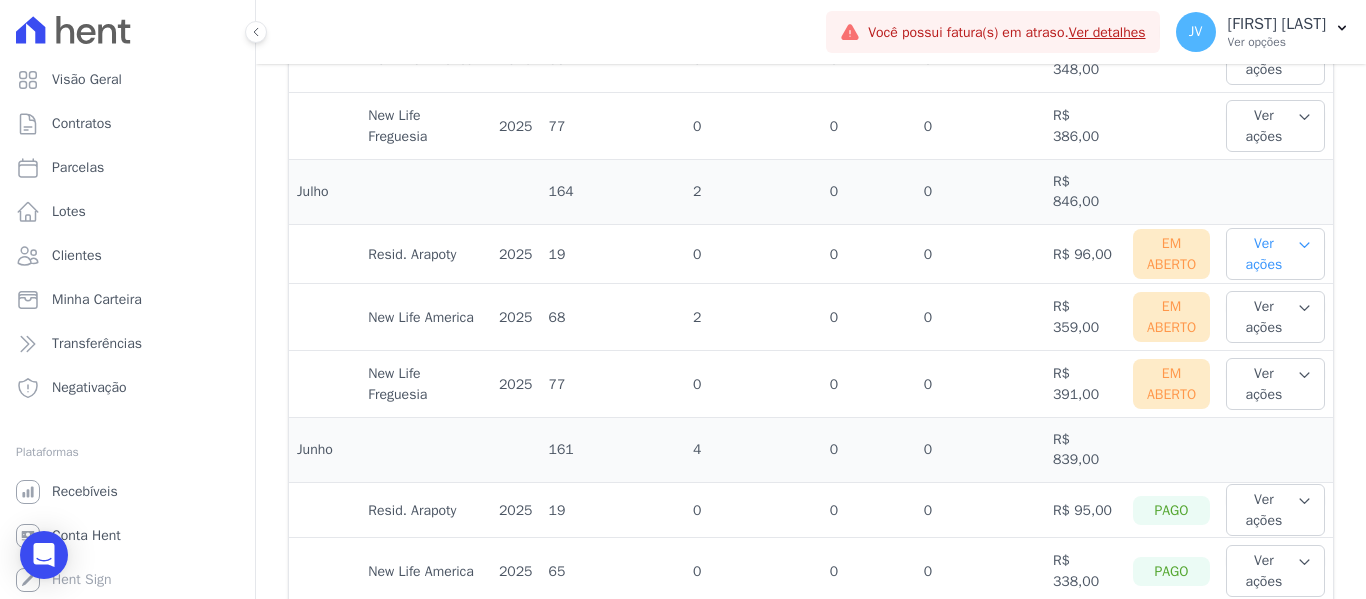 click on "Ver ações" at bounding box center (1275, 254) 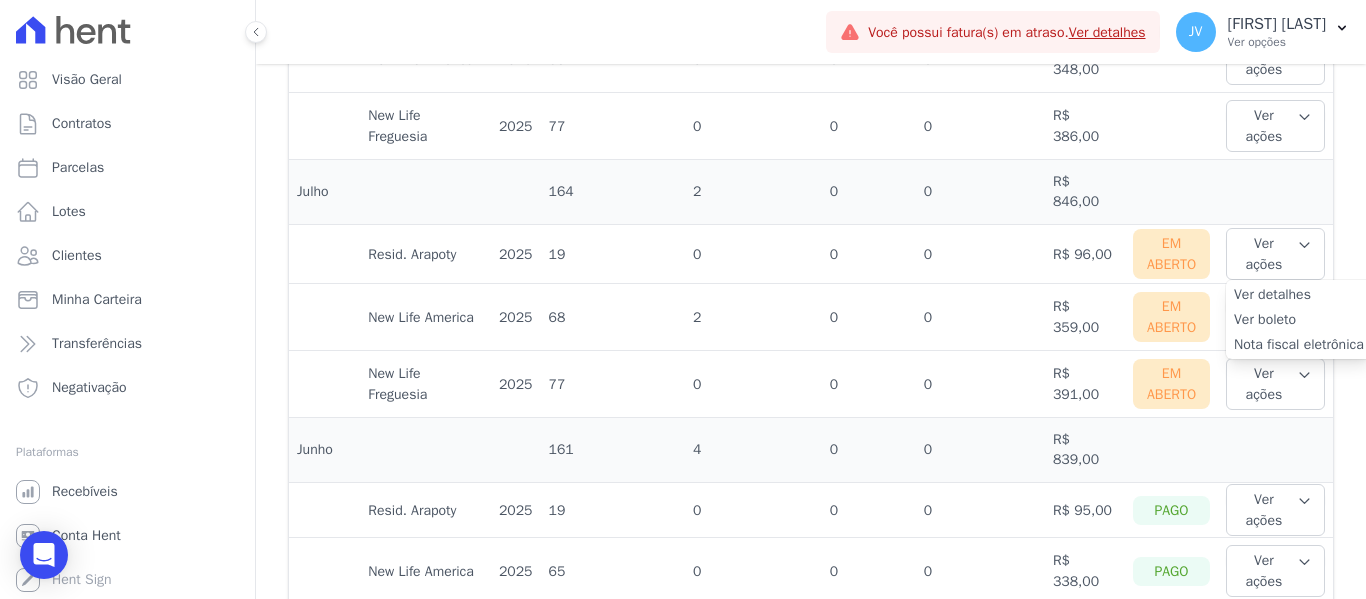 click on "Ver boleto" at bounding box center [1299, 319] 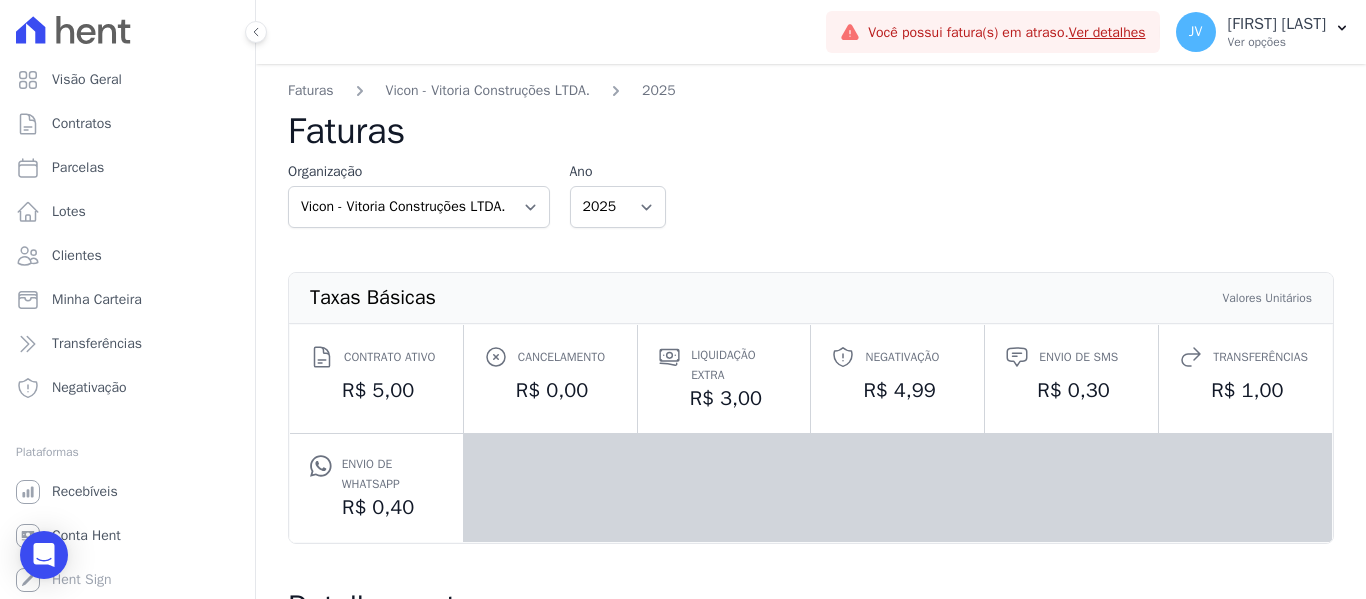 scroll, scrollTop: 0, scrollLeft: 0, axis: both 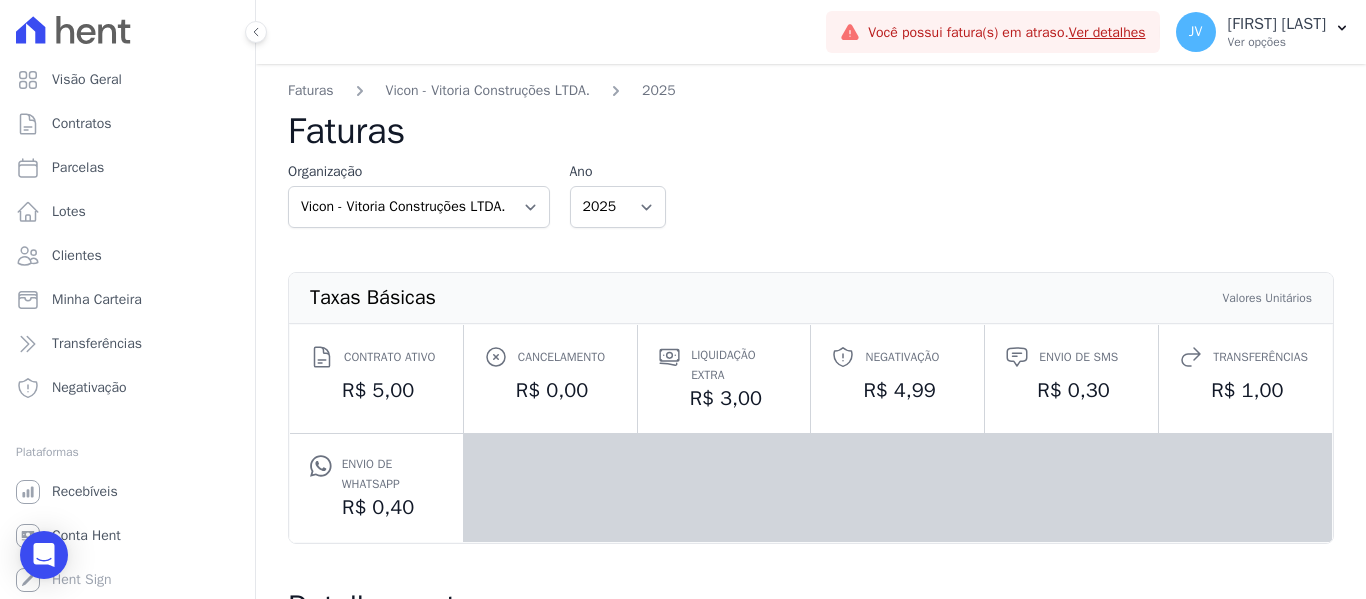 click on "Organização
[COMPANY]
Ano
[YEAR]
[YEAR]
[YEAR]
[YEAR]" at bounding box center (811, 194) 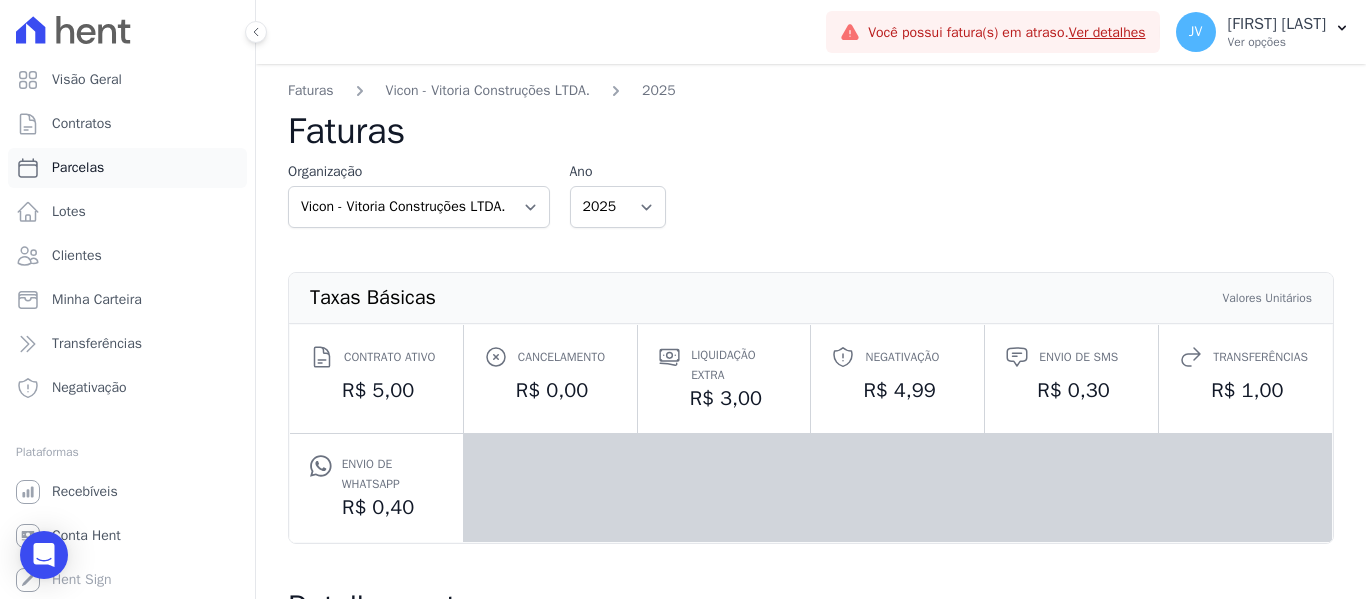 click on "Parcelas" at bounding box center [78, 168] 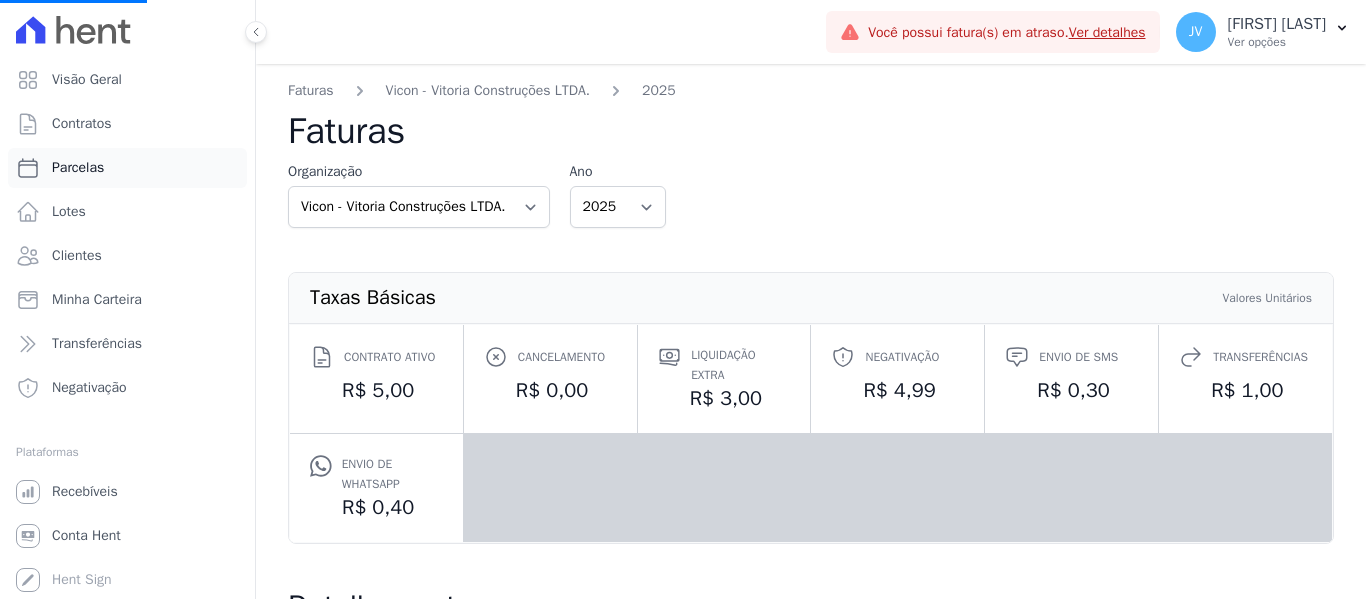 select 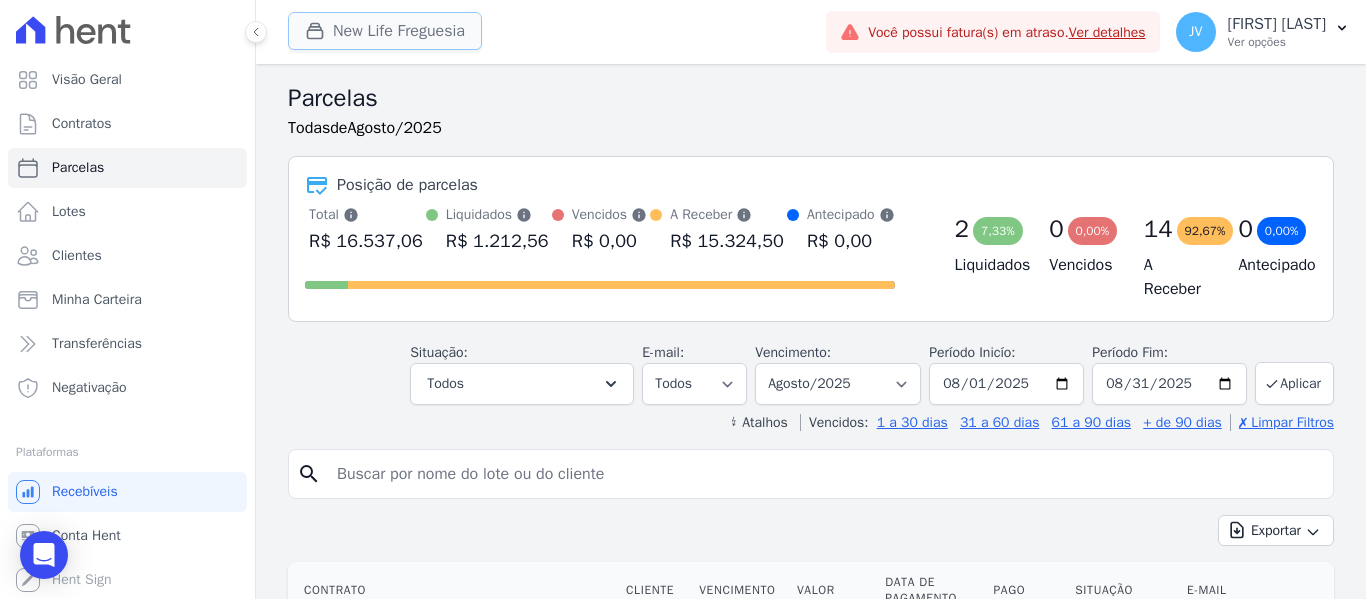 click on "New Life Freguesia" at bounding box center (385, 31) 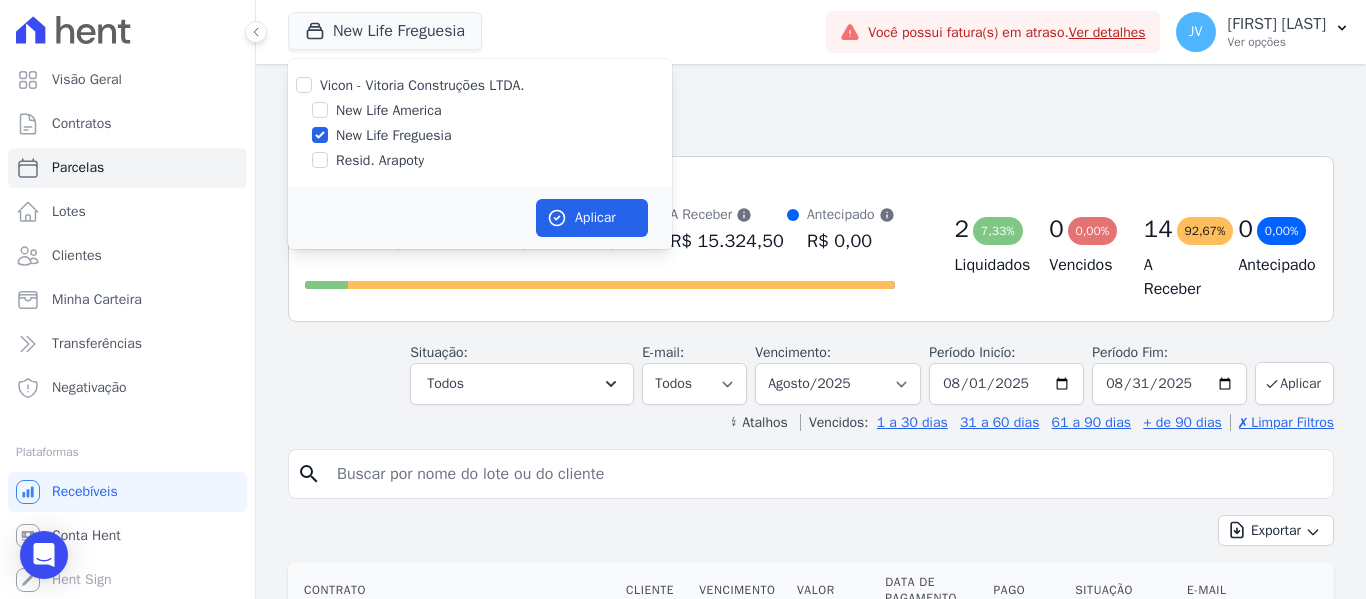 click at bounding box center (304, 85) 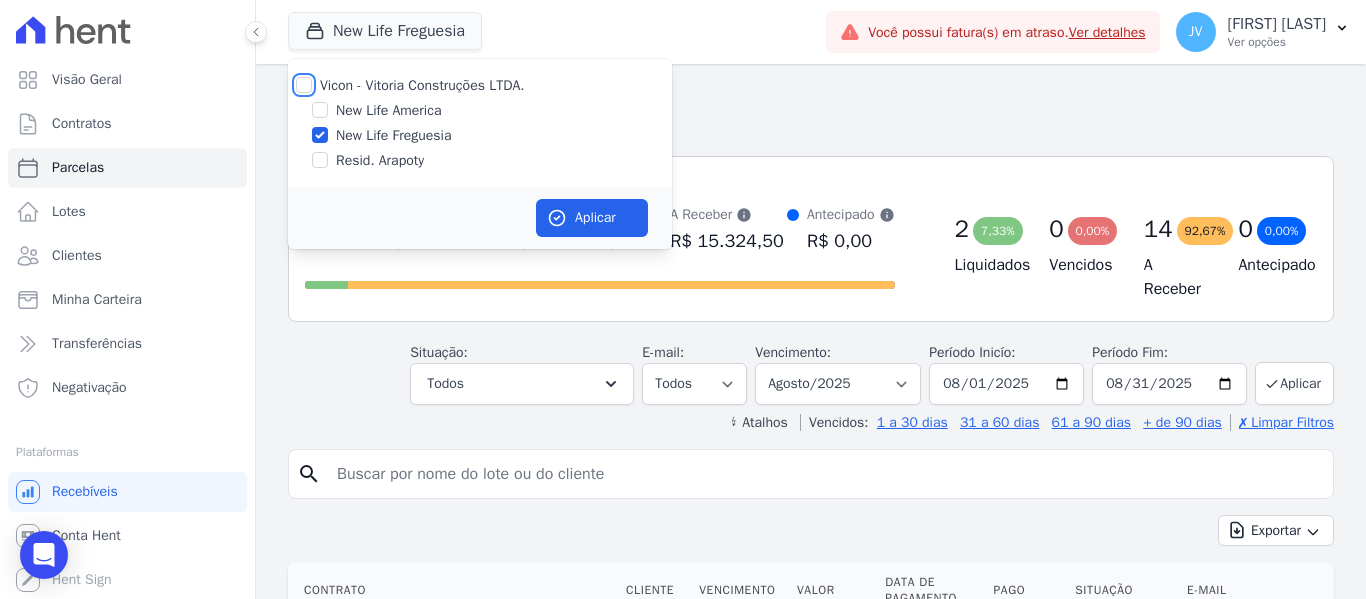click on "Vicon - Vitoria Construções LTDA." at bounding box center [304, 85] 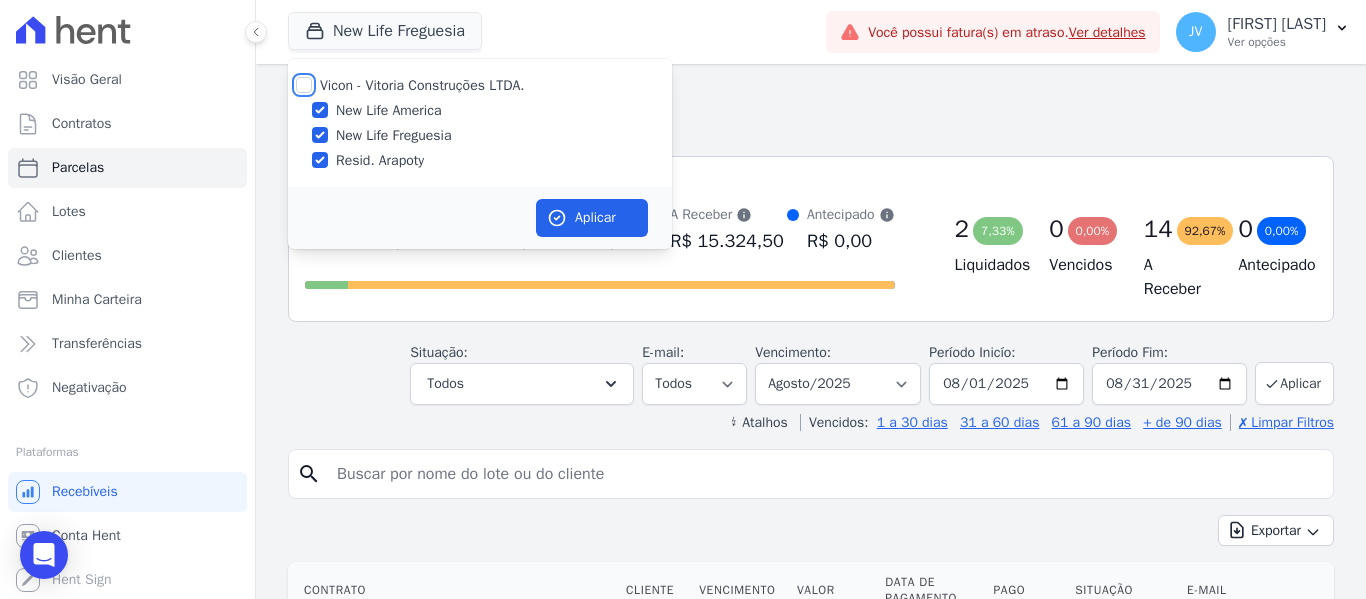 checkbox on "true" 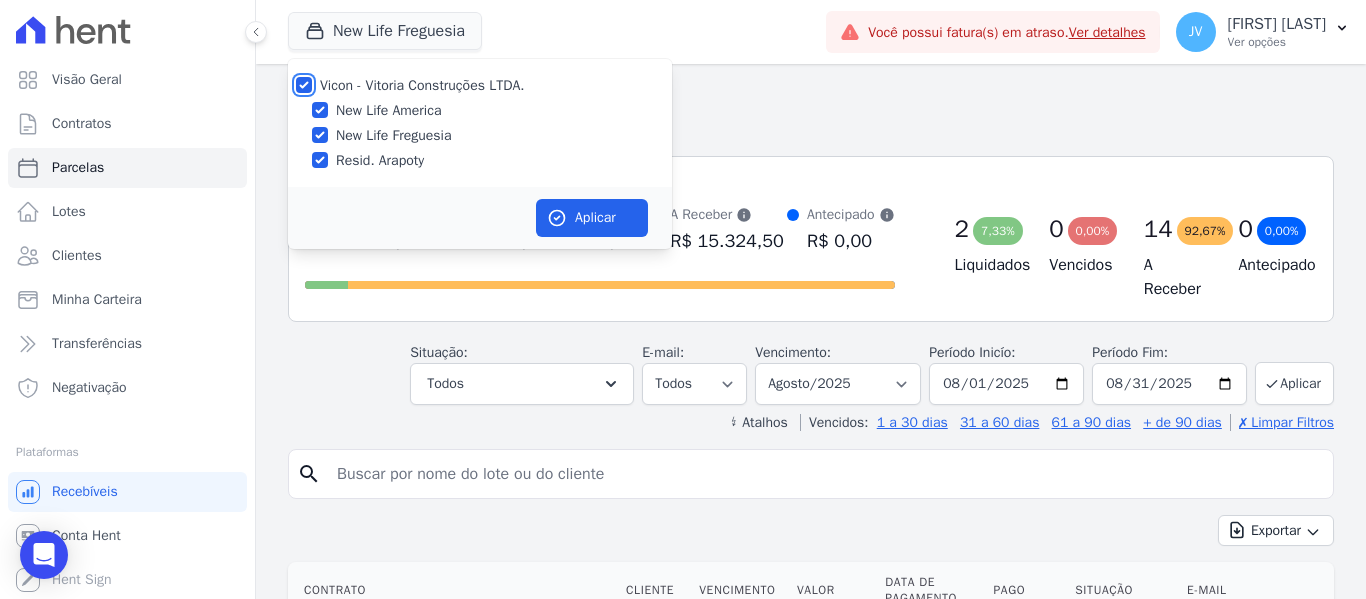 checkbox on "true" 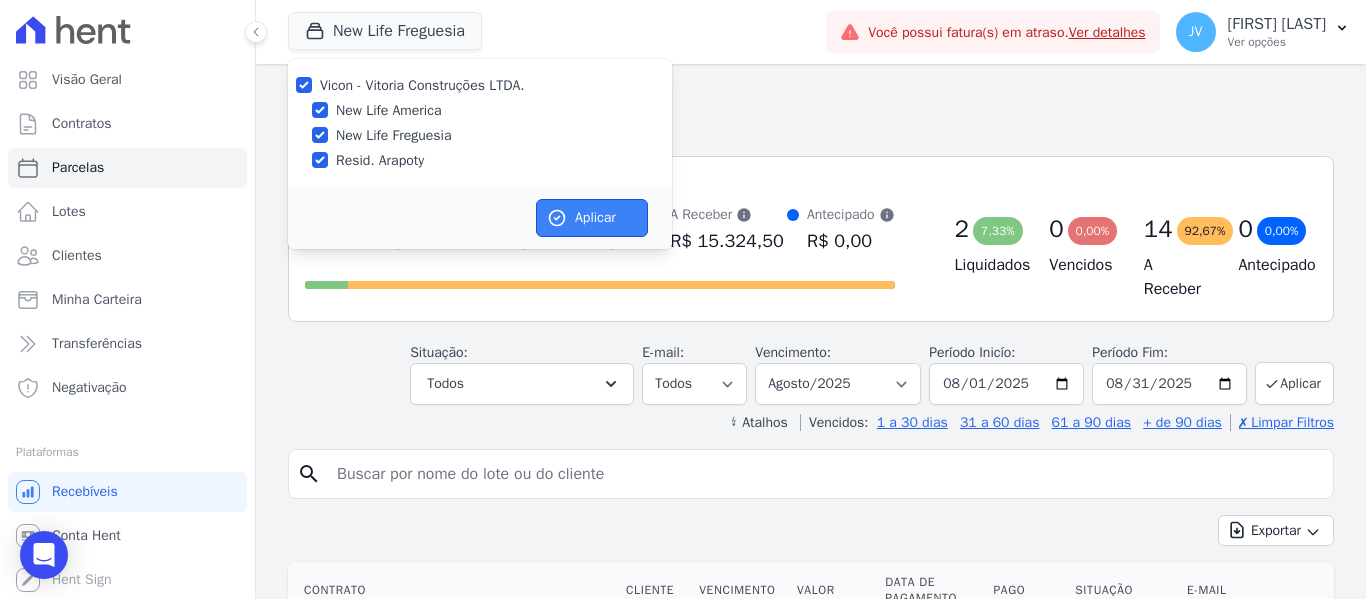 click on "Aplicar" at bounding box center [592, 218] 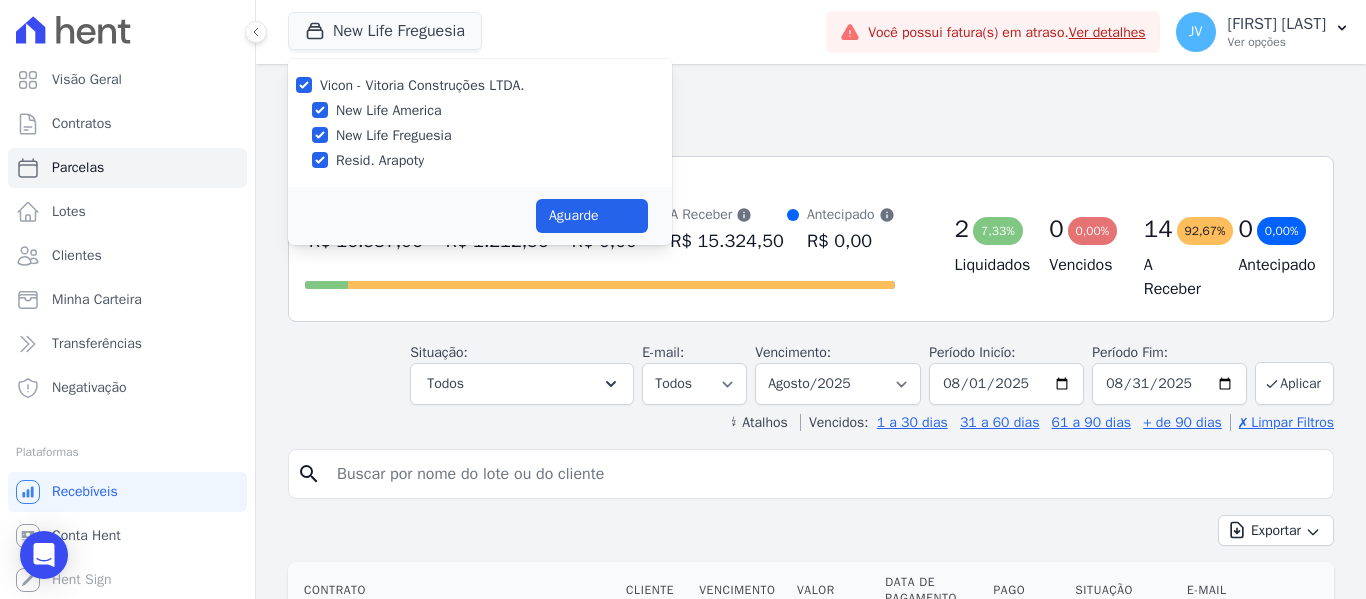 select 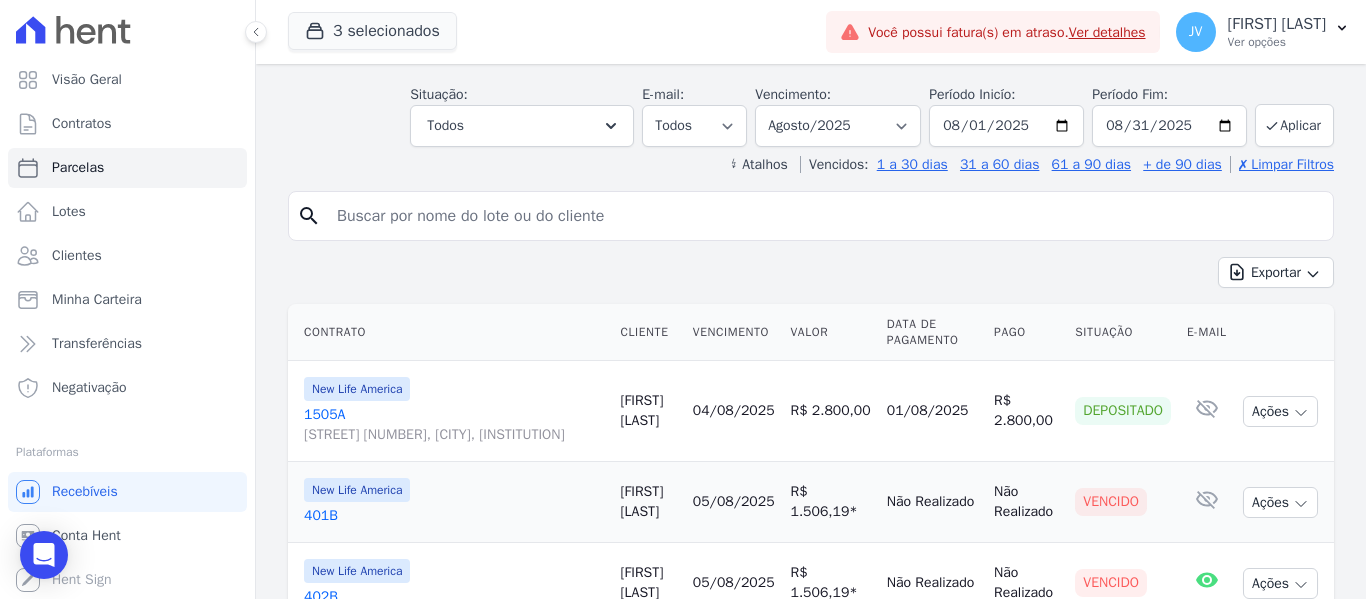 scroll, scrollTop: 100, scrollLeft: 0, axis: vertical 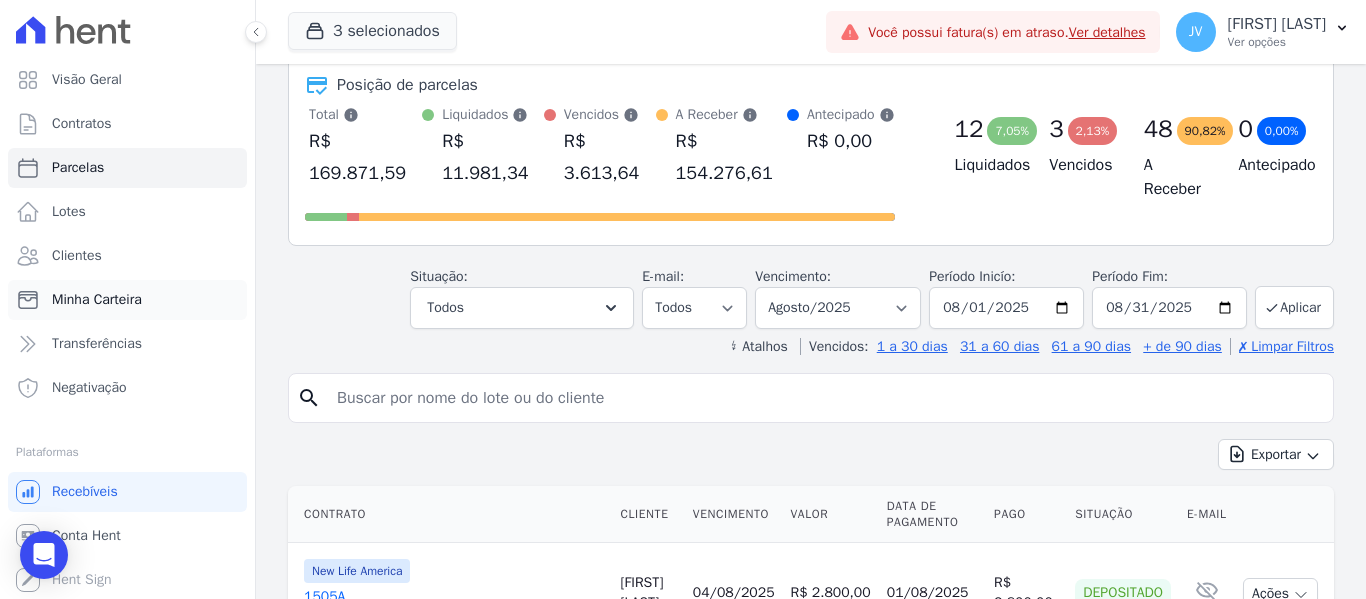 click on "Minha Carteira" at bounding box center (127, 300) 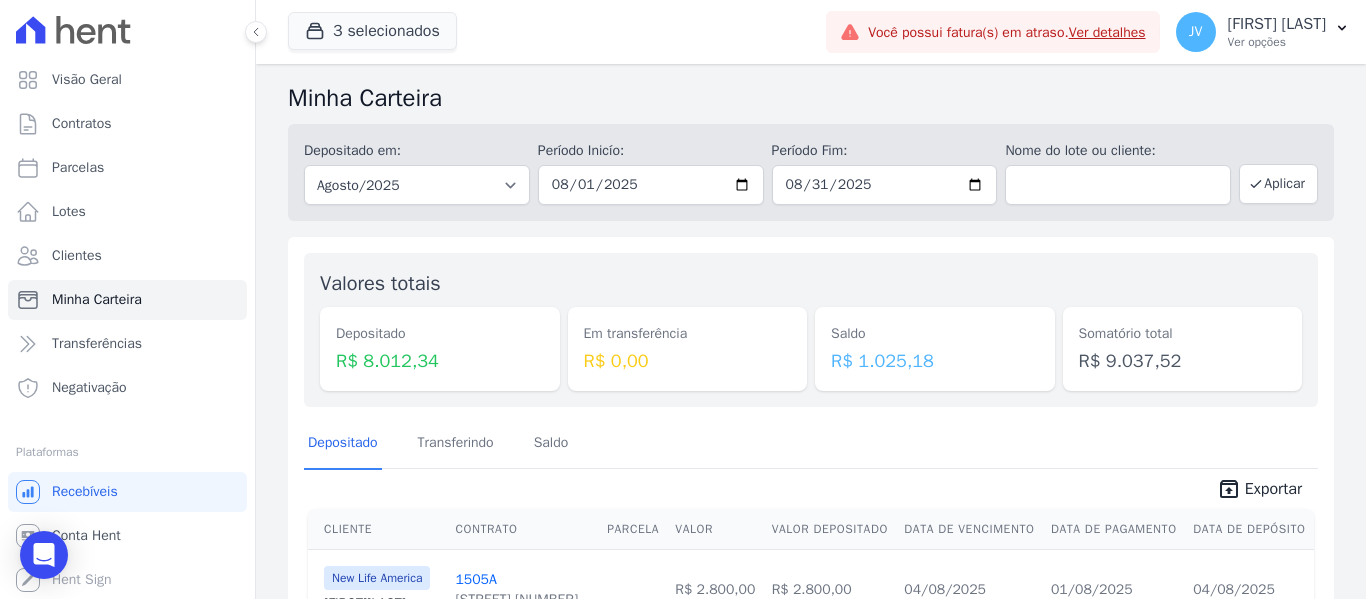 click on "Valores totais
Depositado
R$ 8.012,34
Em transferência
R$ 0,00
Saldo
R$ 1.025,18
Somatório total
R$ 9.037,52" at bounding box center (811, 330) 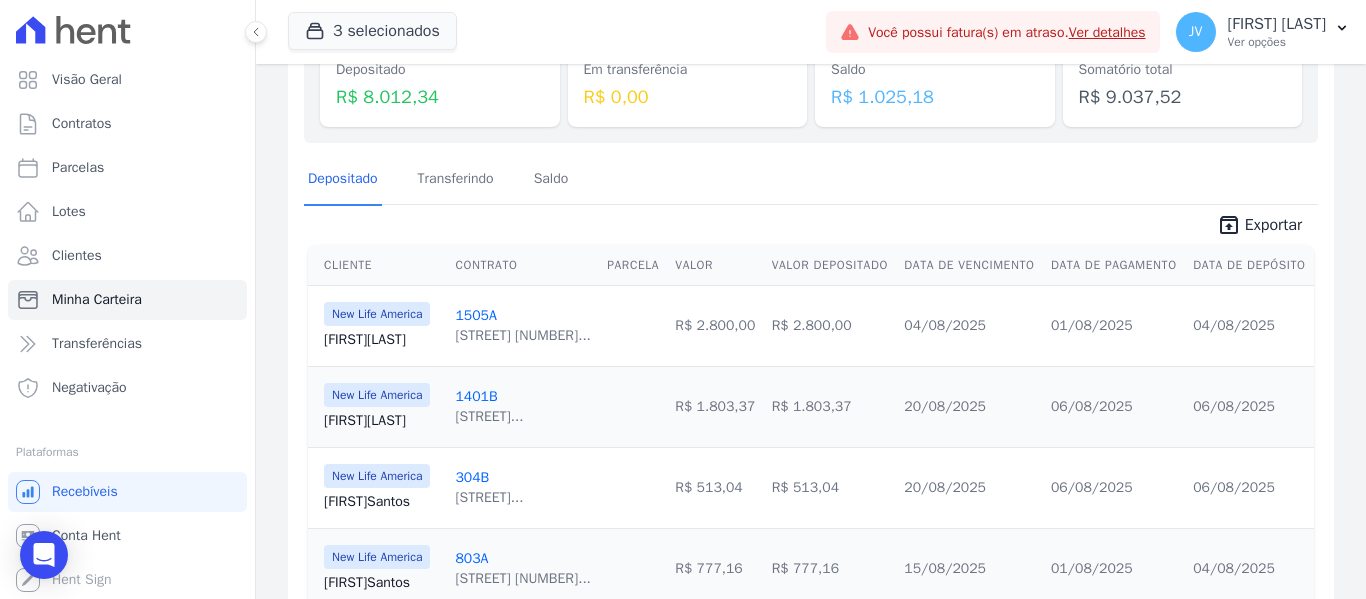 scroll, scrollTop: 0, scrollLeft: 0, axis: both 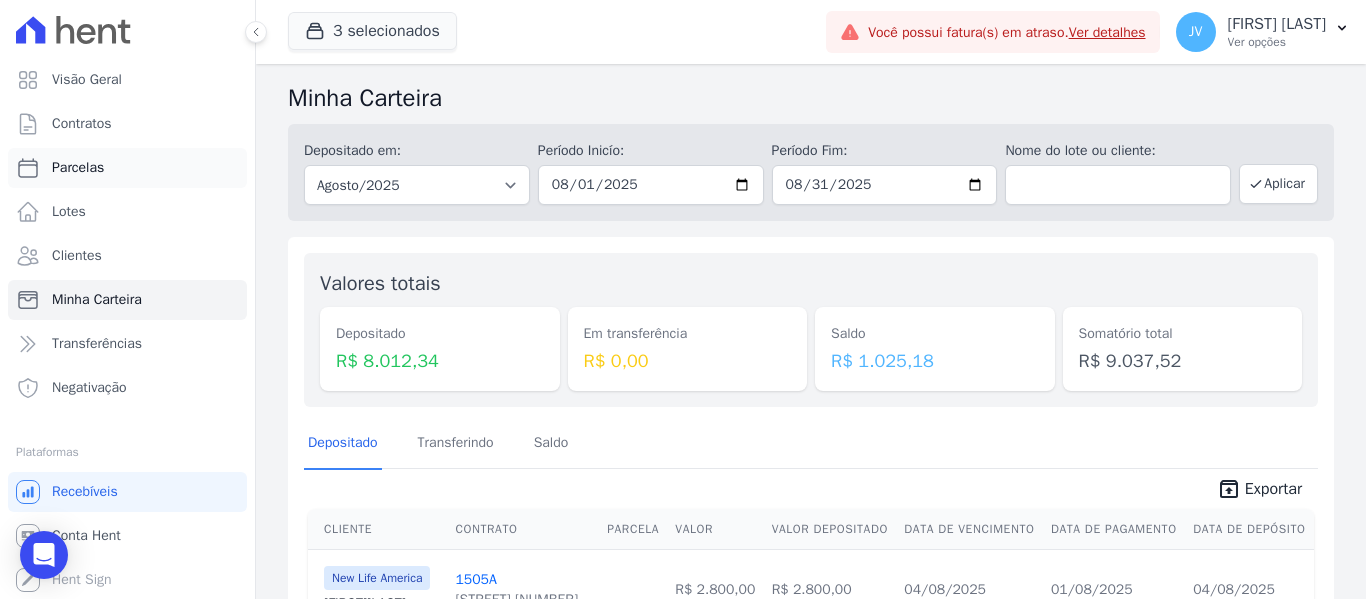 click on "Parcelas" at bounding box center (78, 168) 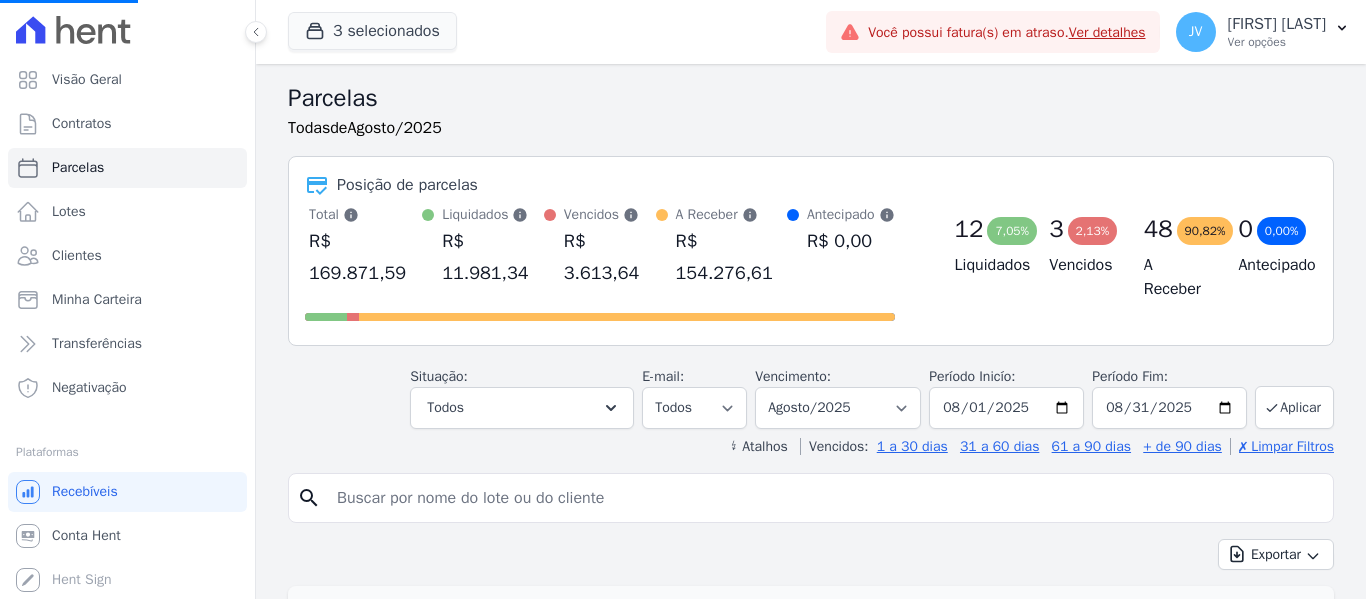 select 